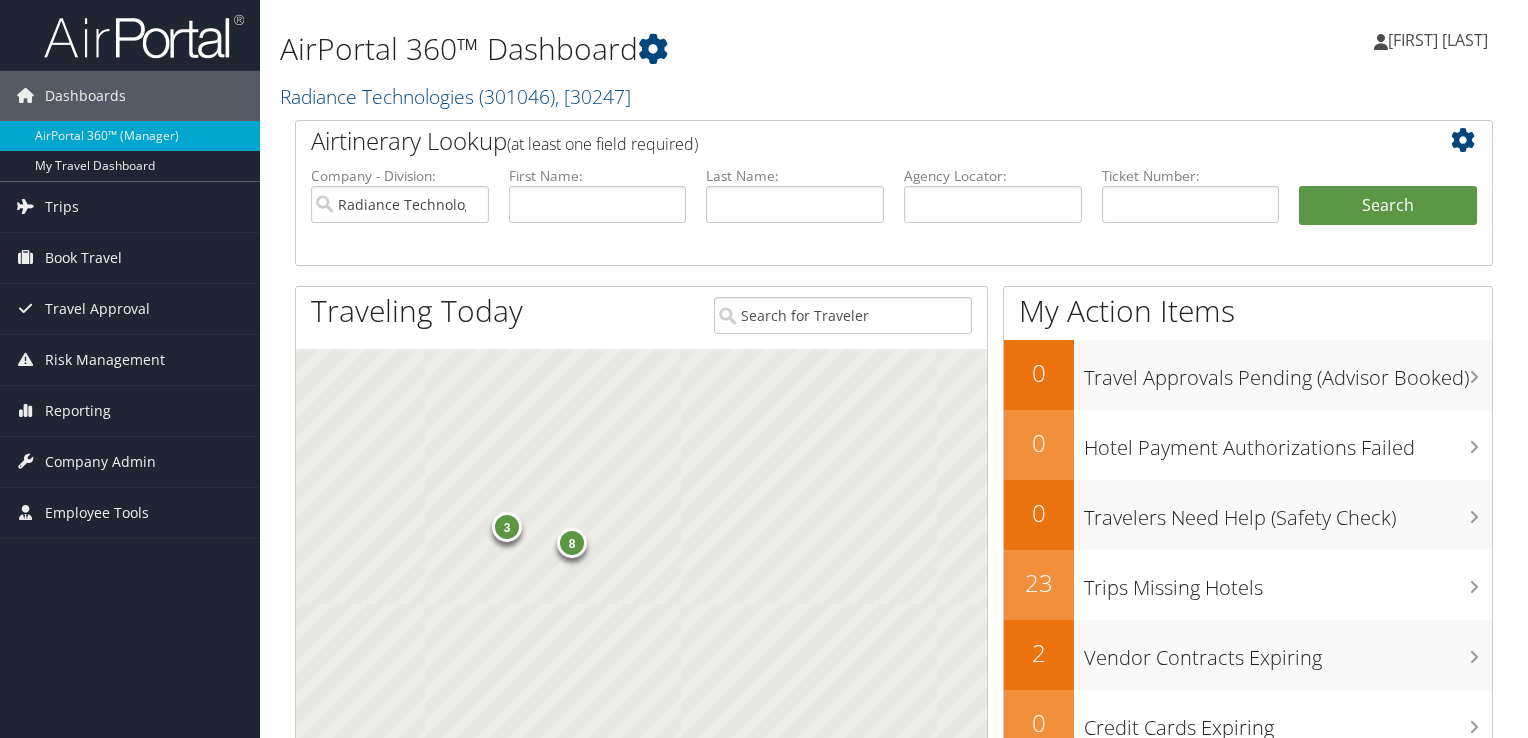 scroll, scrollTop: 0, scrollLeft: 0, axis: both 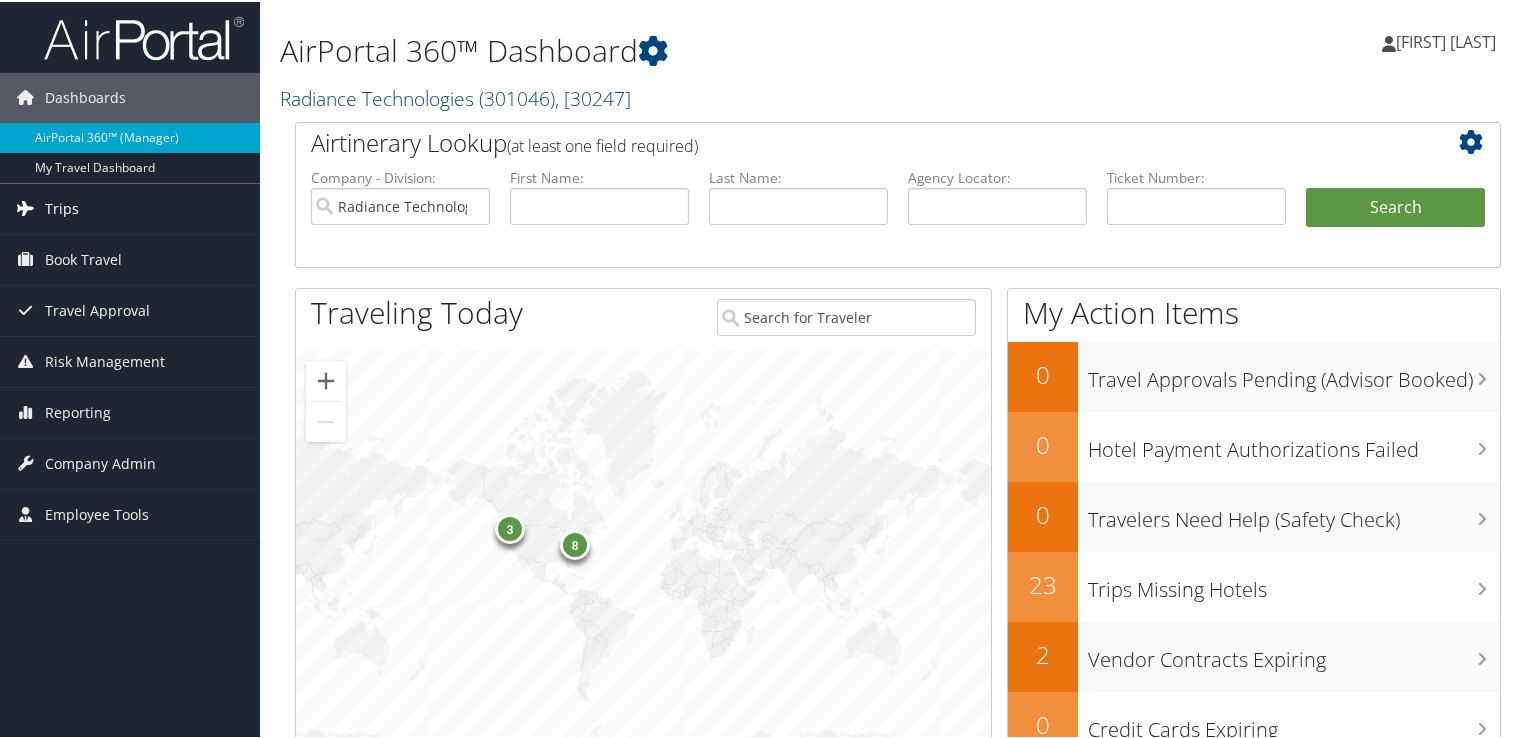 click on "Trips" at bounding box center (62, 207) 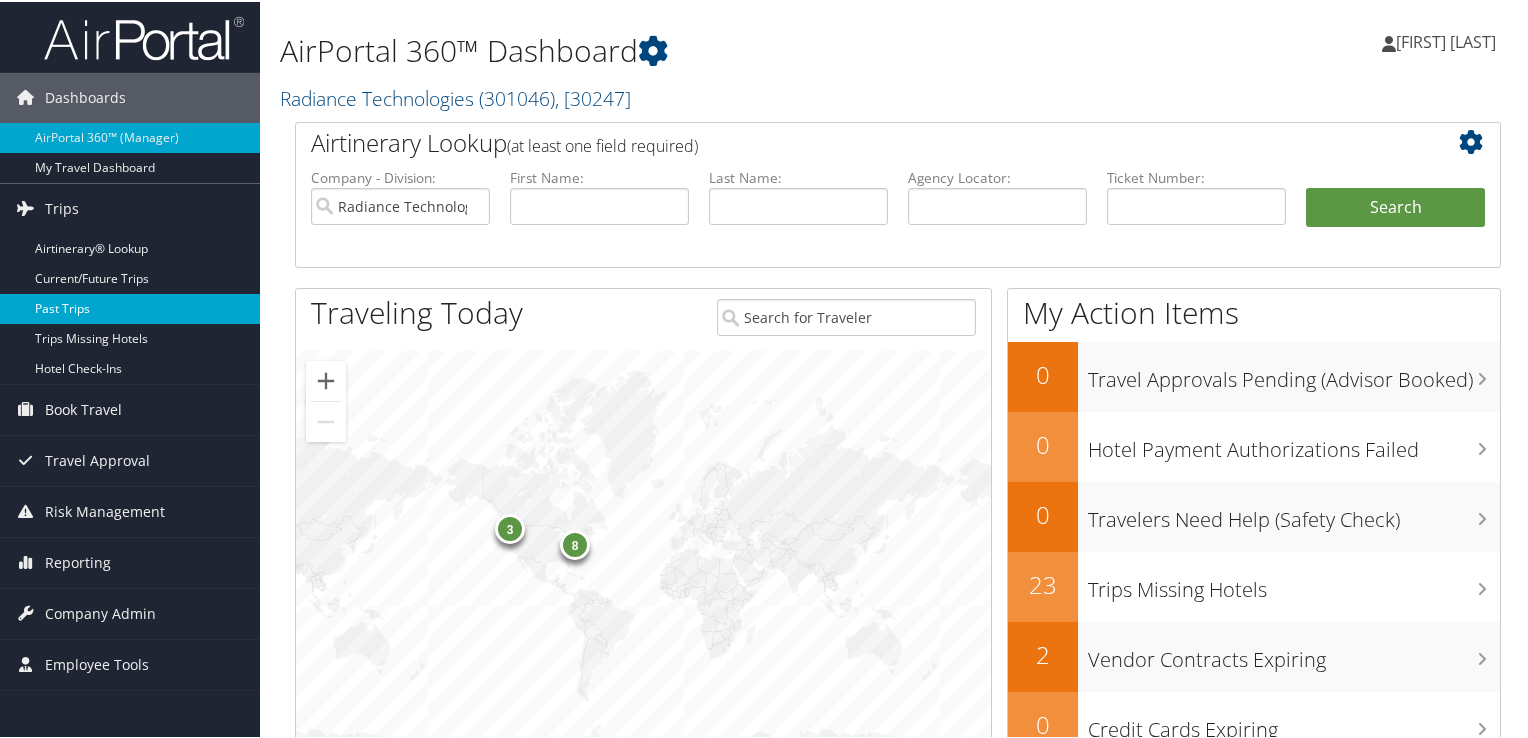 click on "Past Trips" at bounding box center [130, 307] 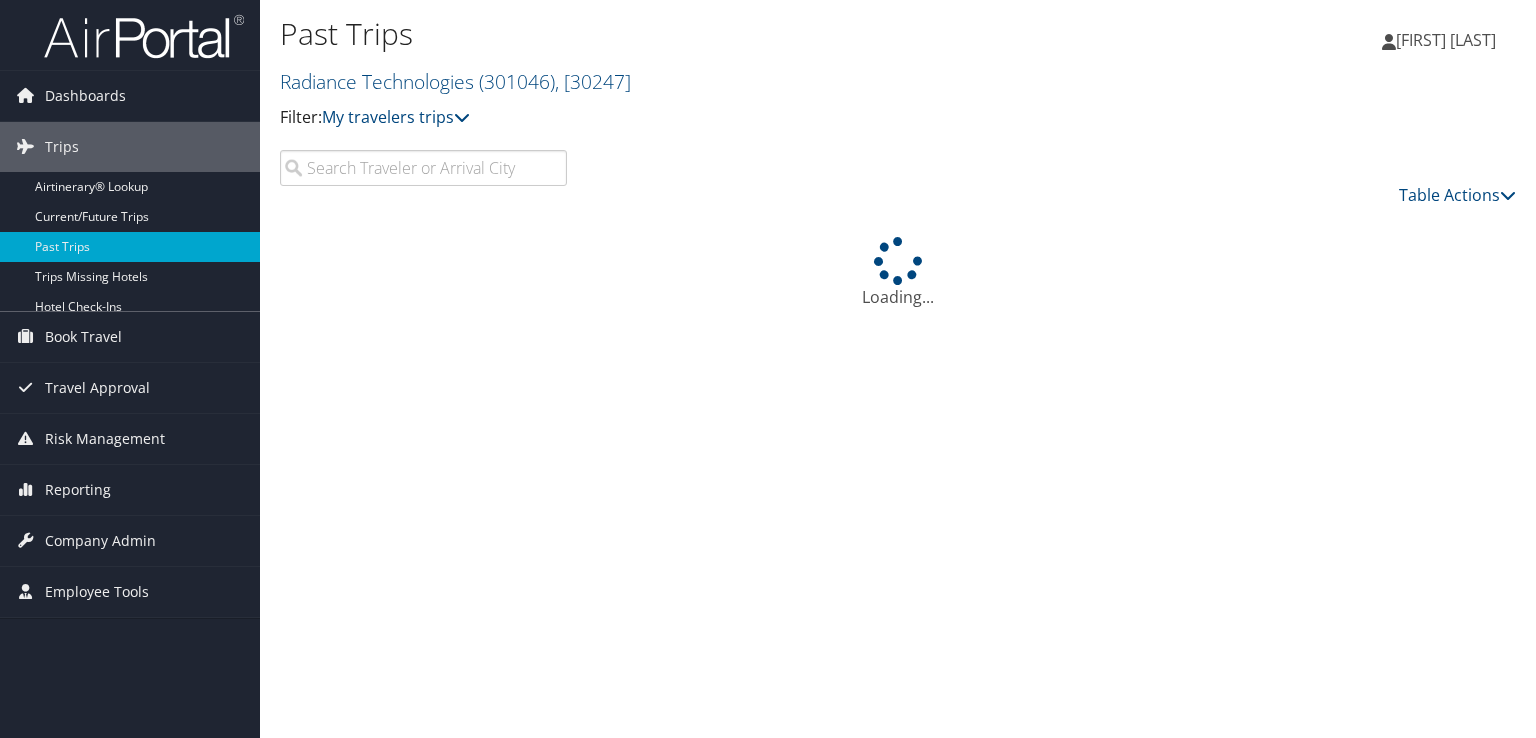 scroll, scrollTop: 0, scrollLeft: 0, axis: both 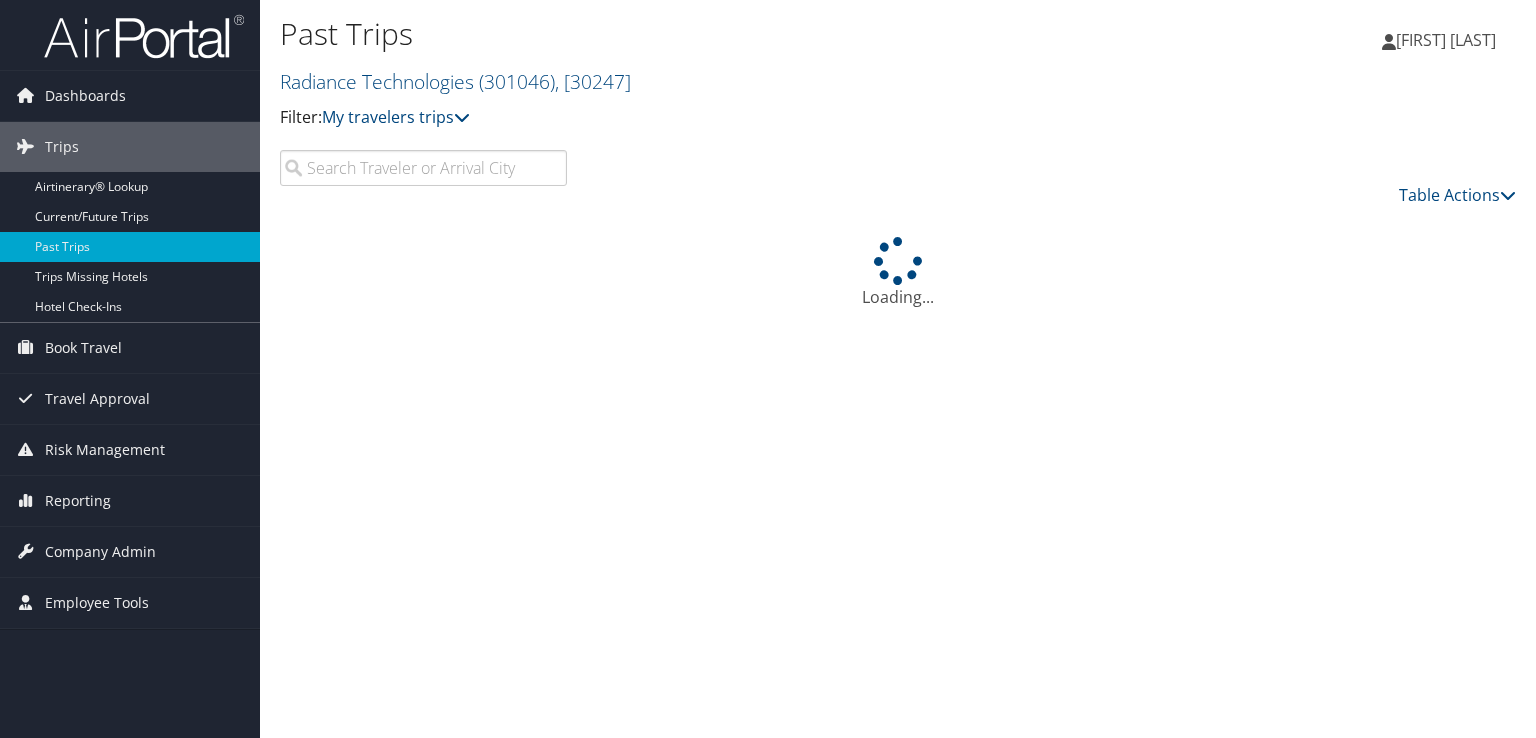 click on "Hotel Check-ins" at bounding box center [130, 307] 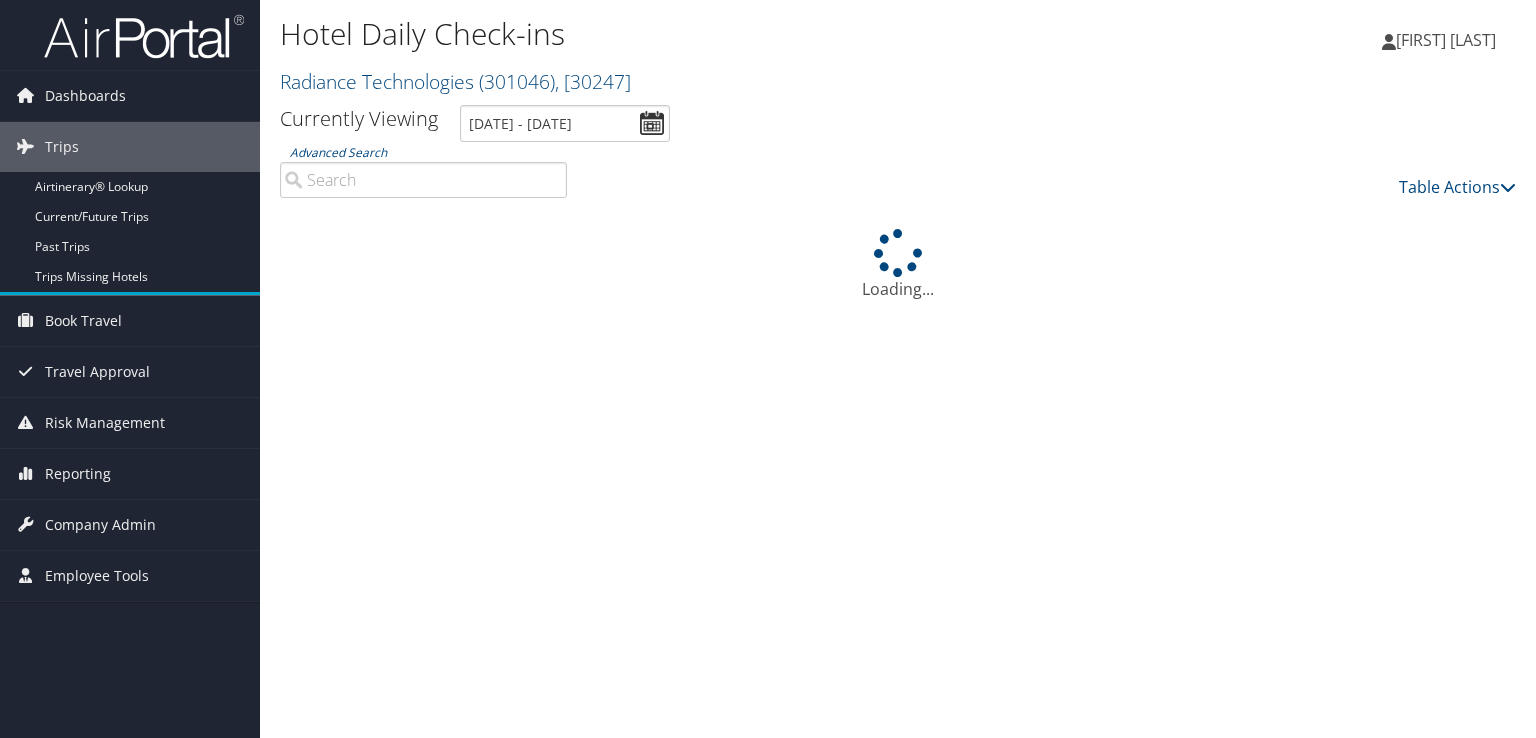 scroll, scrollTop: 0, scrollLeft: 0, axis: both 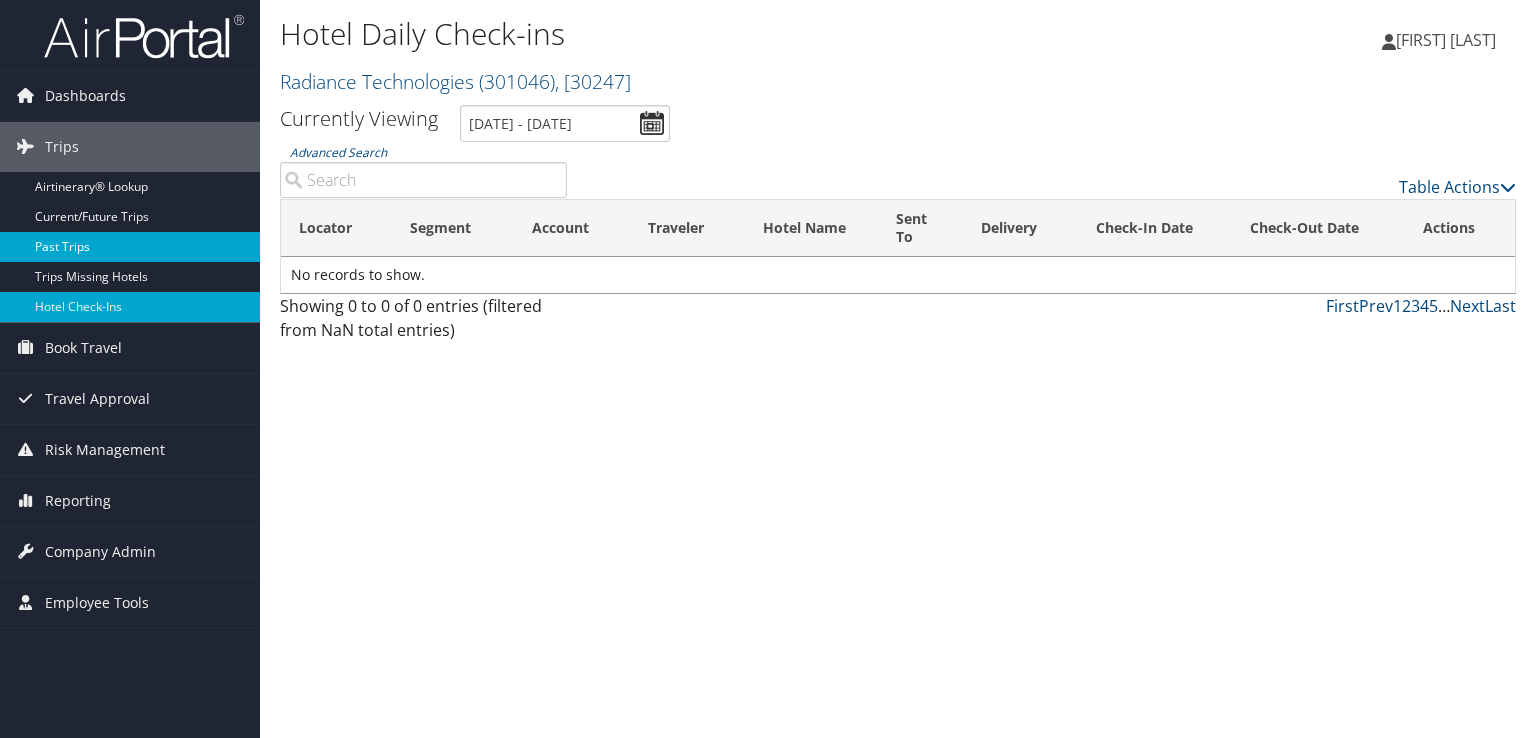 click on "Past Trips" at bounding box center [130, 247] 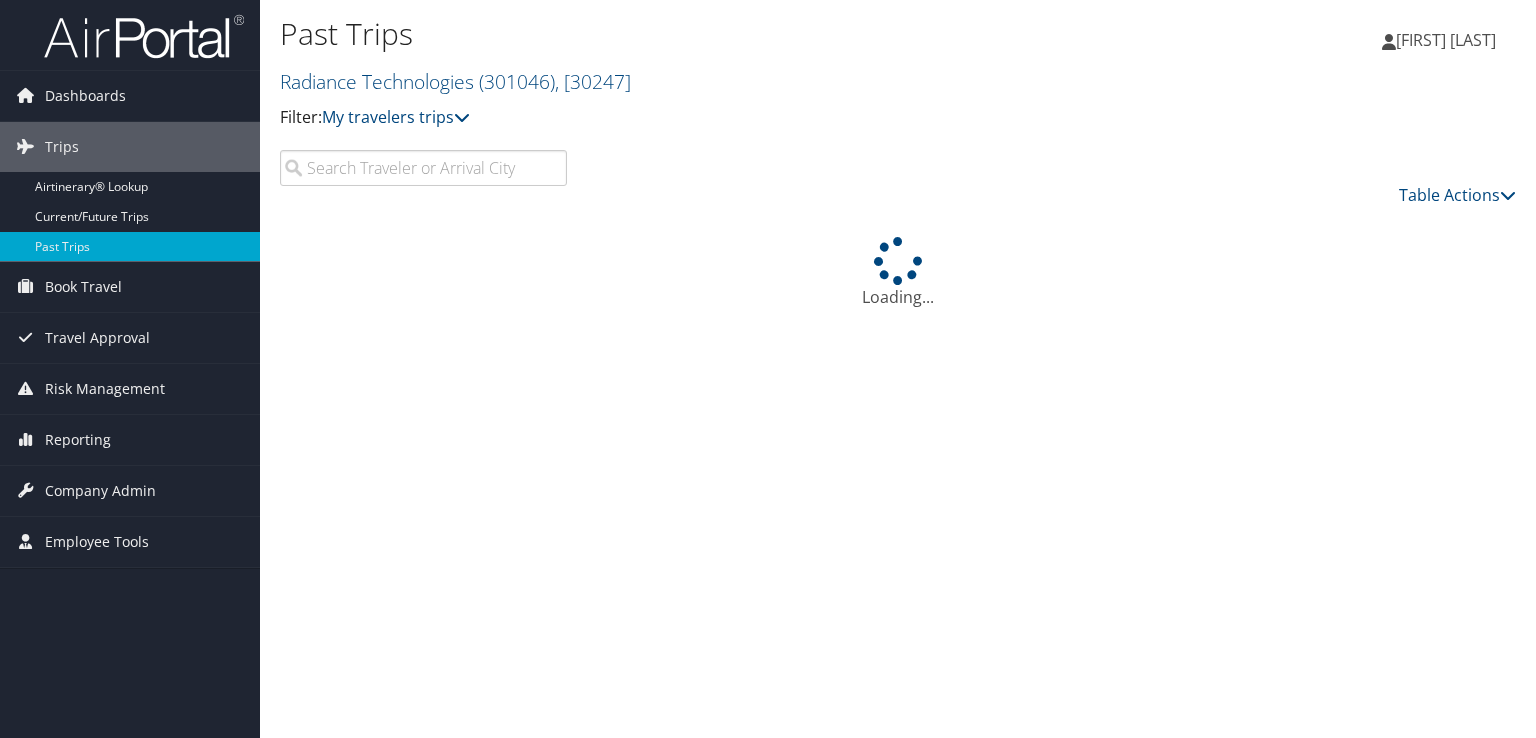 scroll, scrollTop: 0, scrollLeft: 0, axis: both 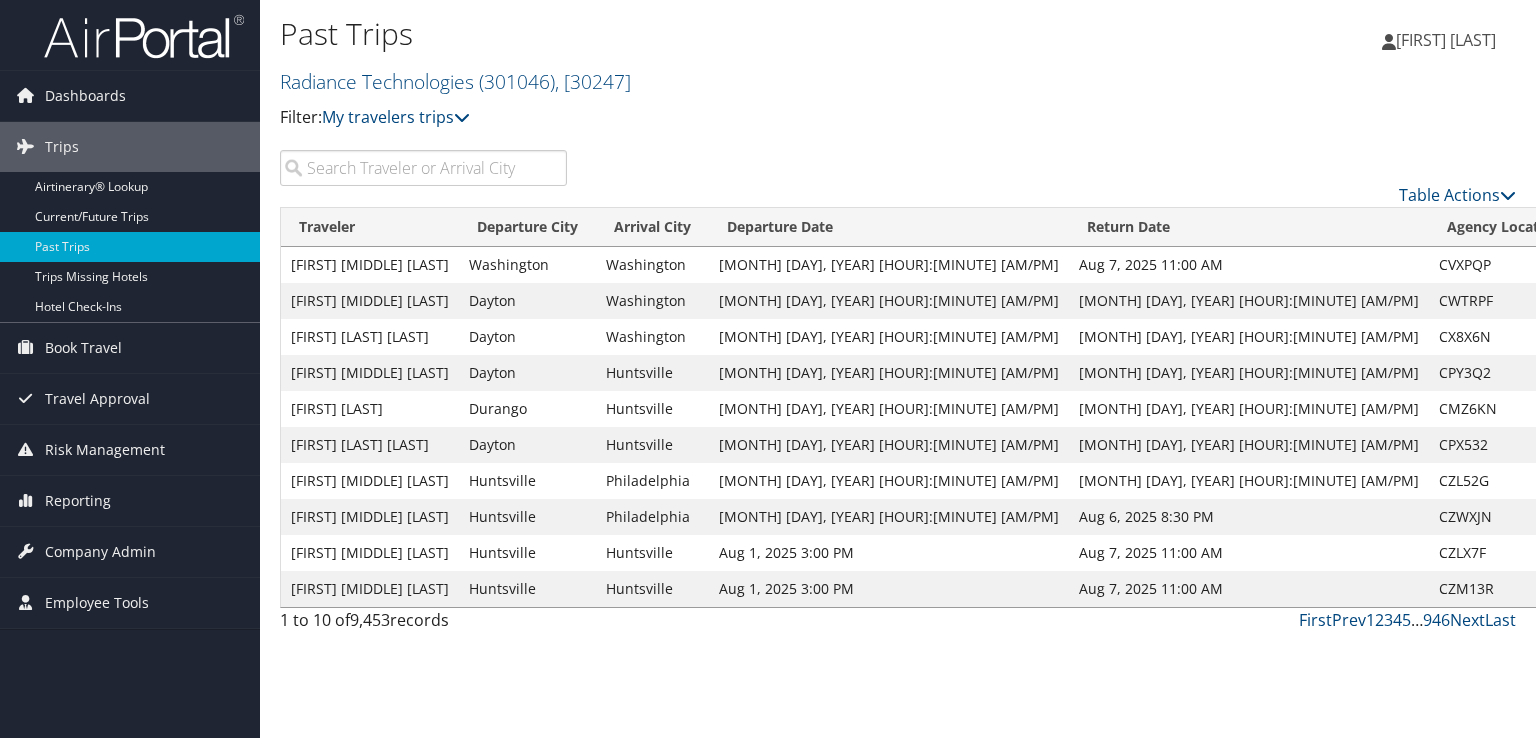 click at bounding box center [423, 168] 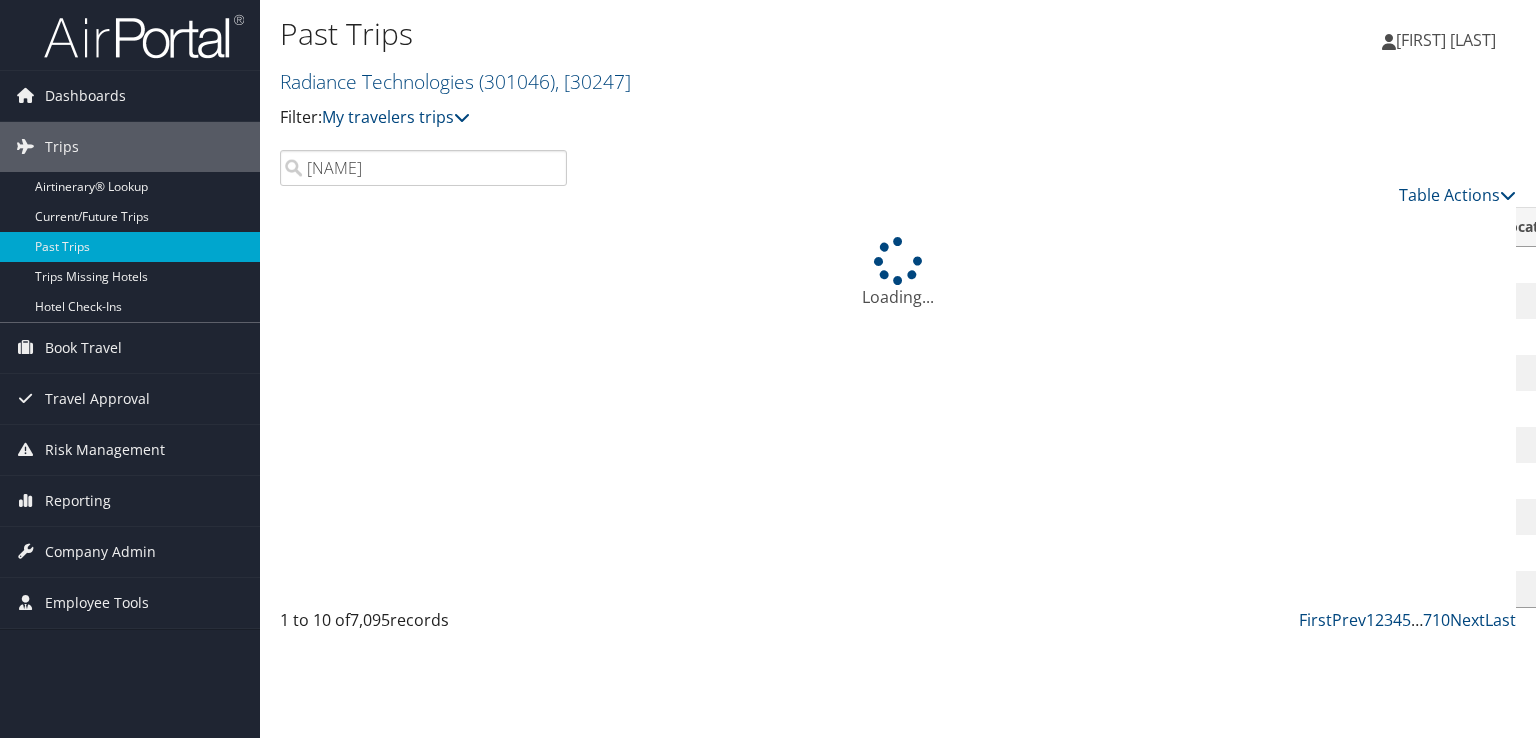 type on "[NAME]" 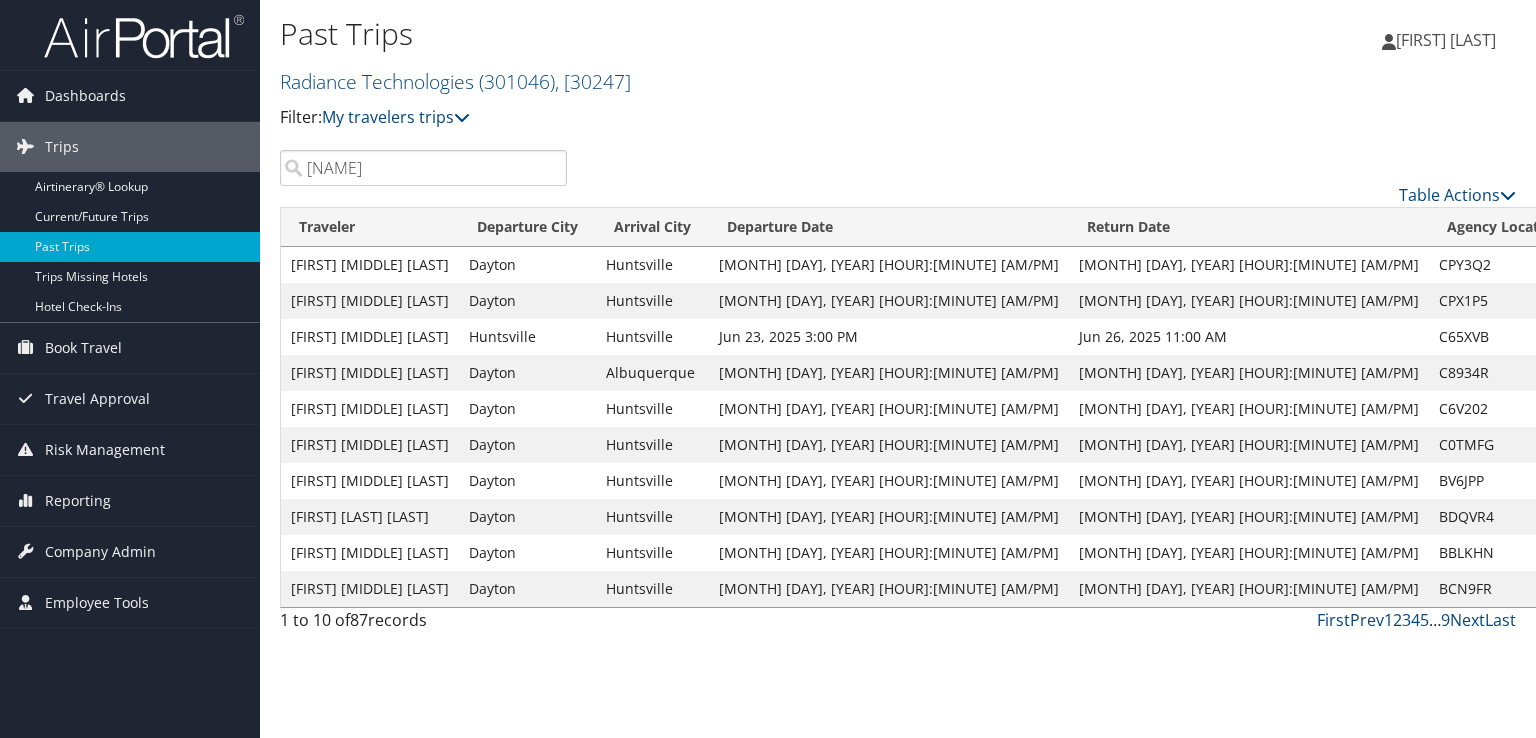 click on "View" at bounding box center (1597, 300) 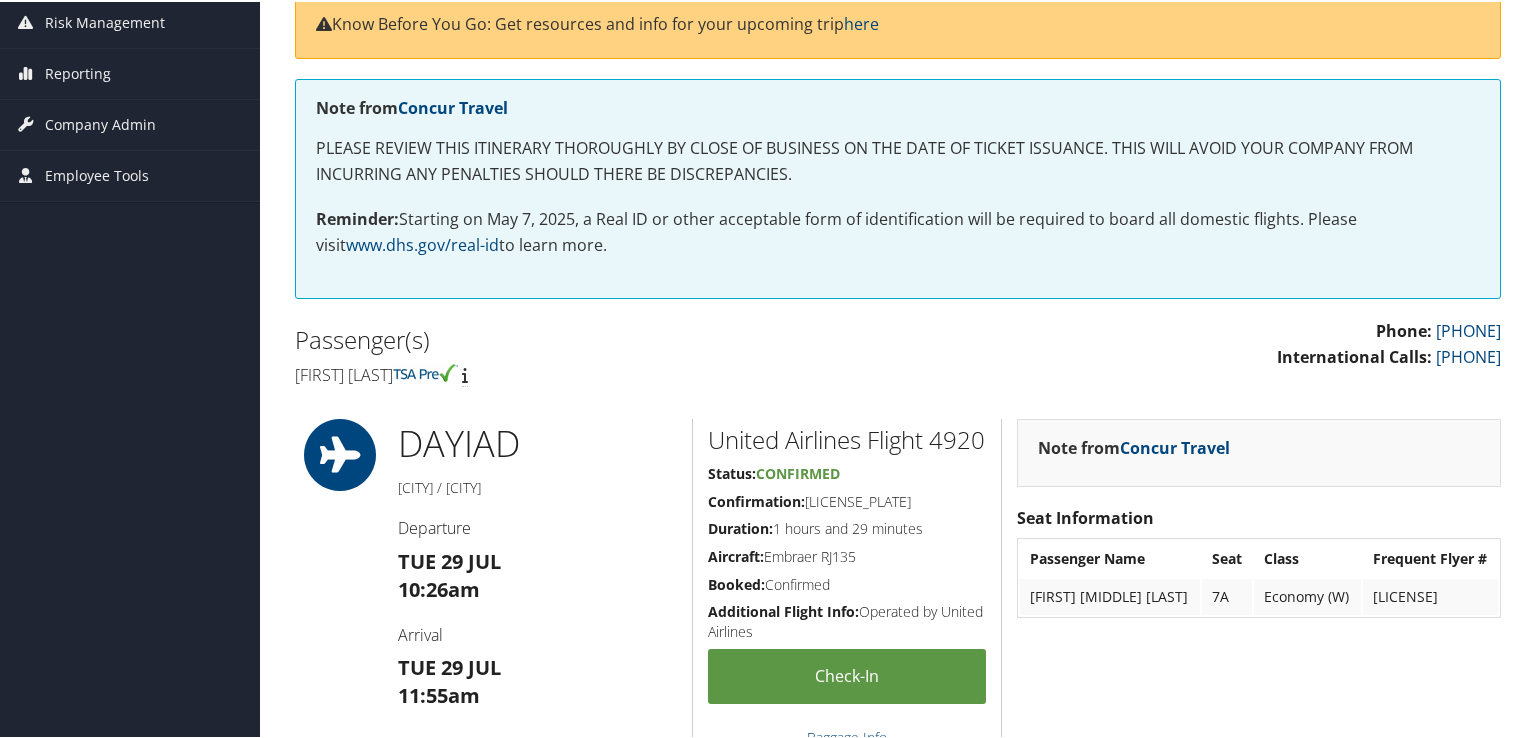 scroll, scrollTop: 0, scrollLeft: 0, axis: both 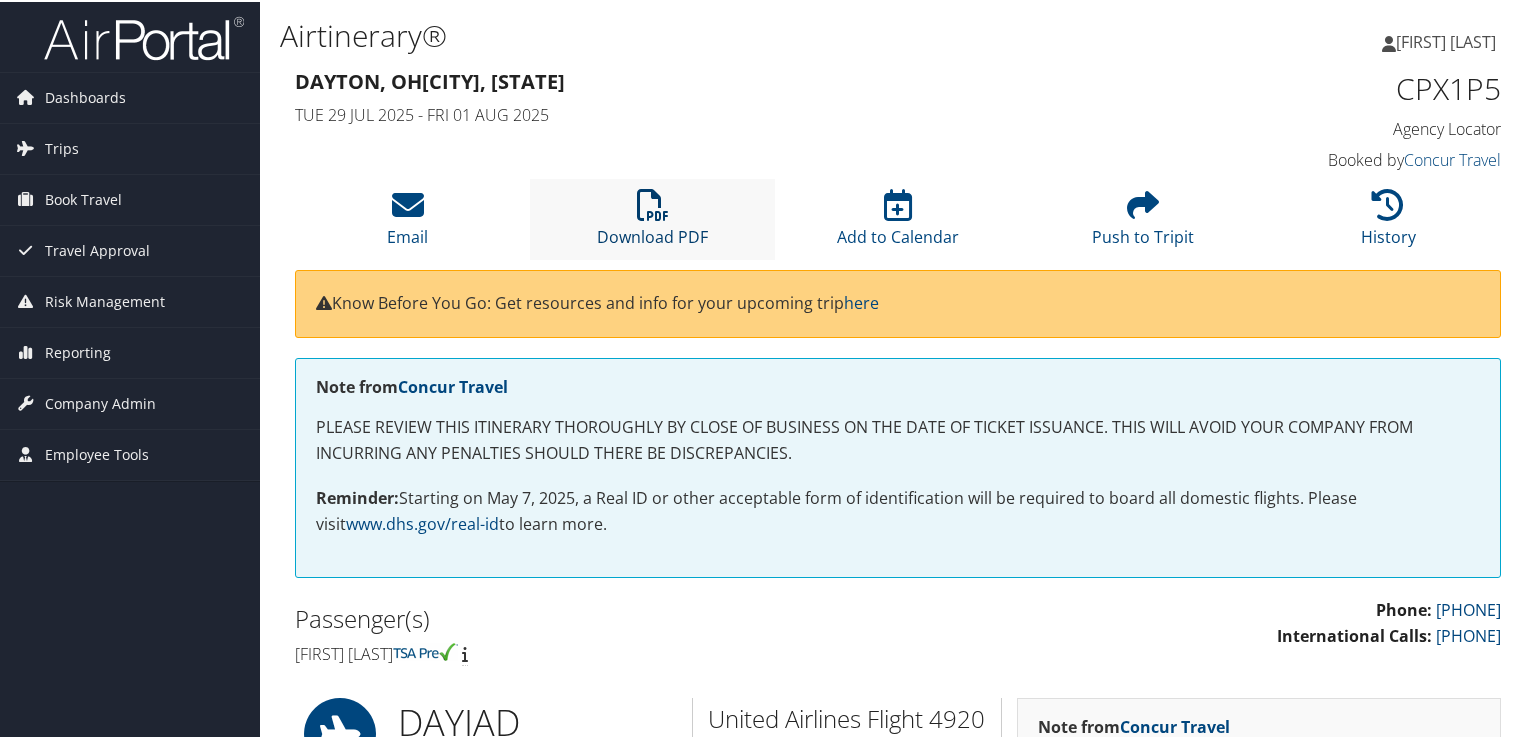 click at bounding box center (653, 203) 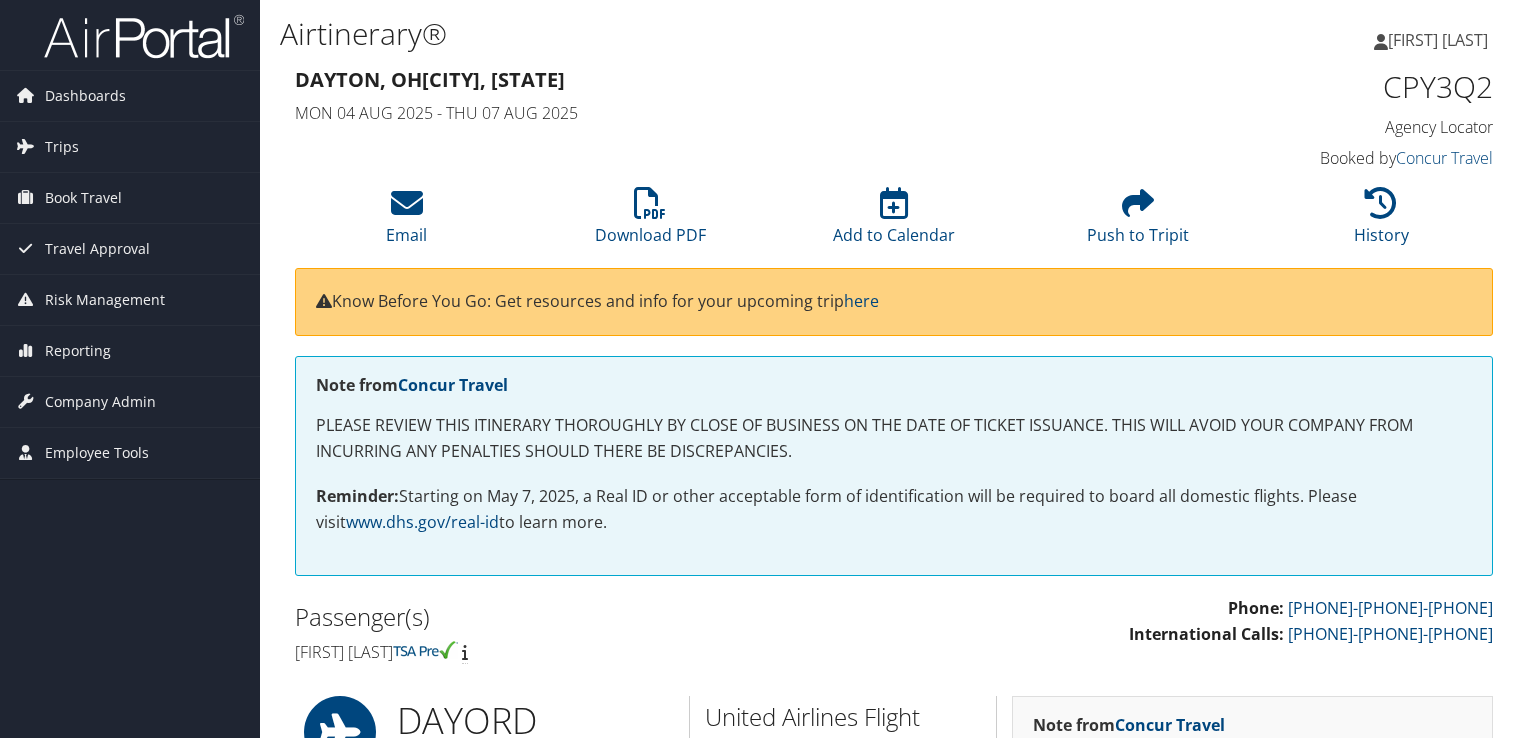 scroll, scrollTop: 0, scrollLeft: 0, axis: both 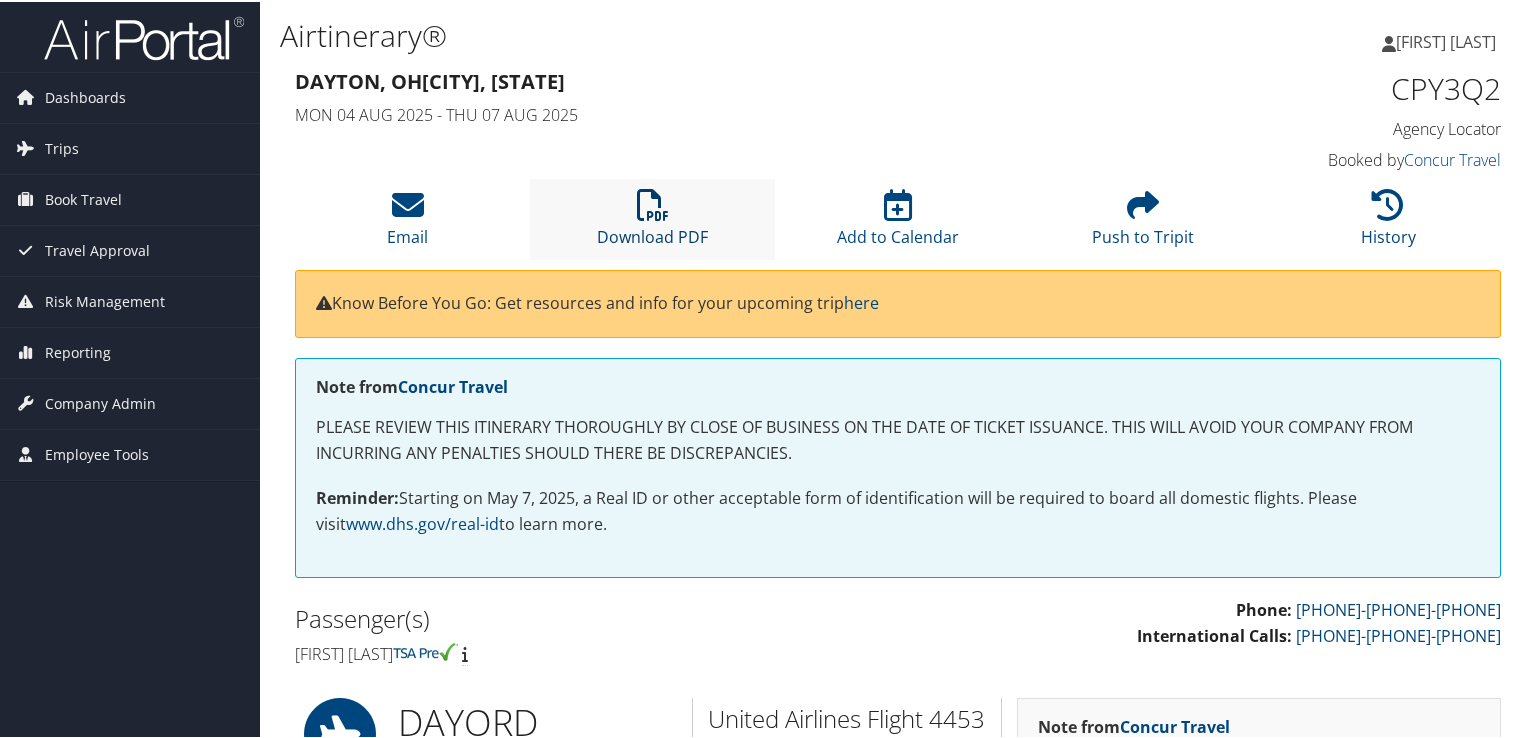 click on "Download PDF" at bounding box center (652, 222) 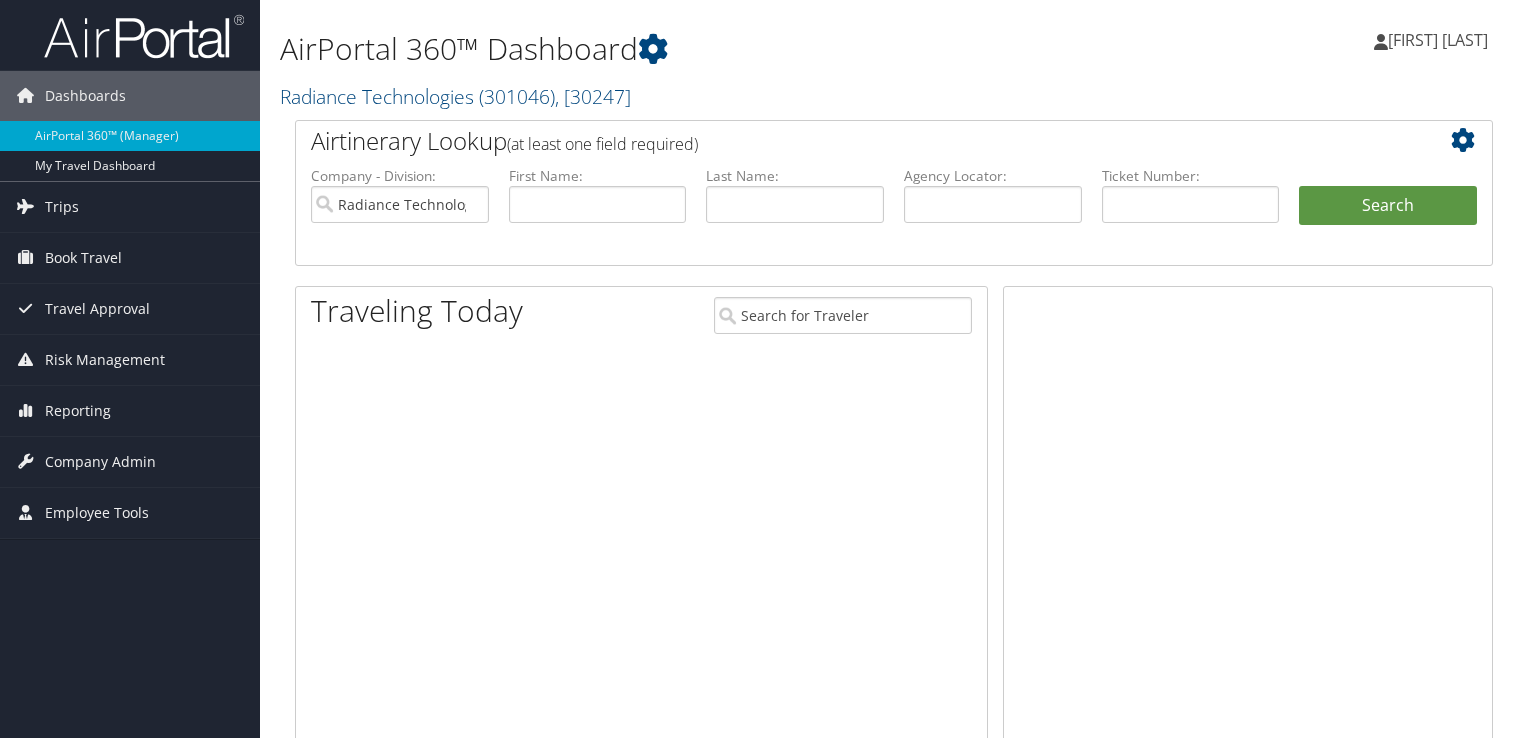 scroll, scrollTop: 0, scrollLeft: 0, axis: both 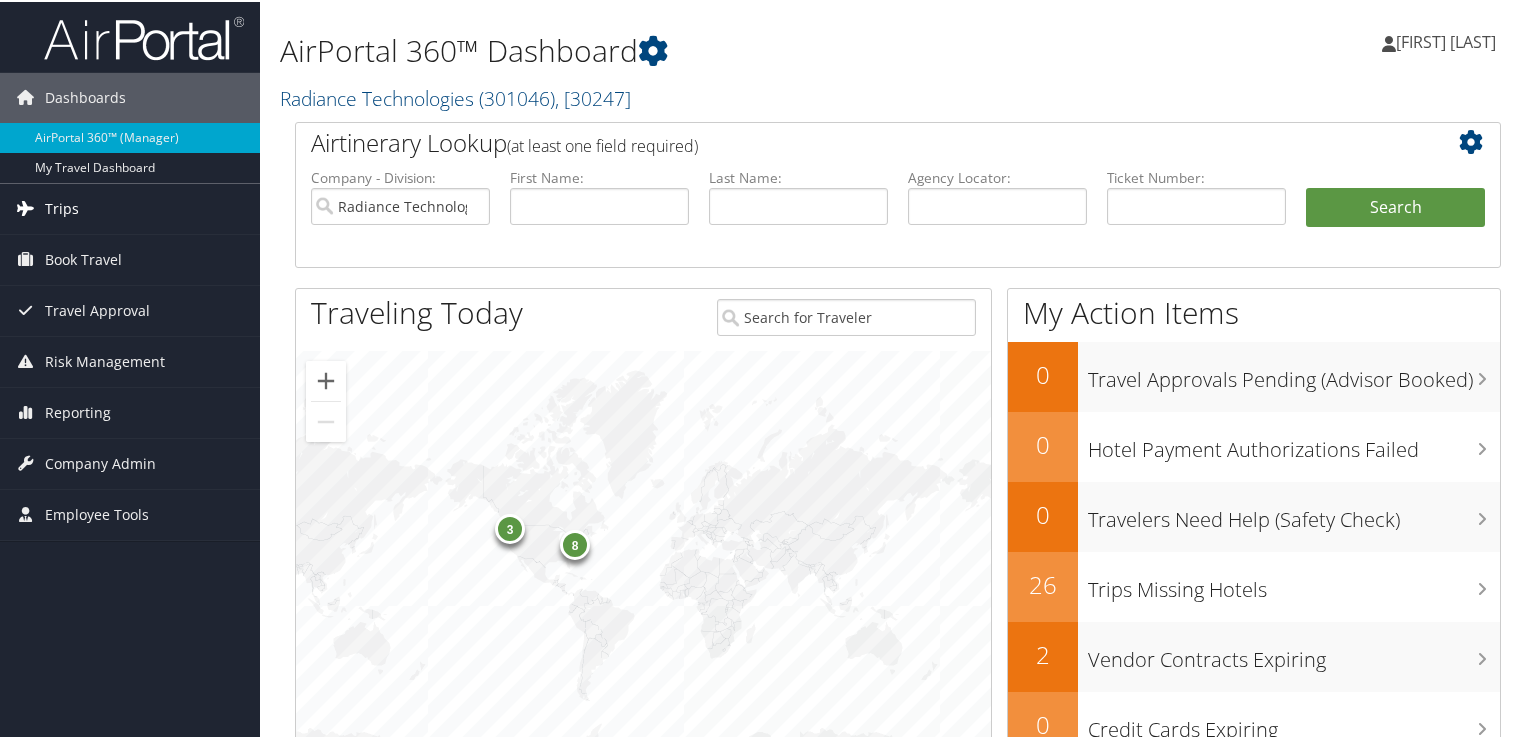 click on "Trips" at bounding box center (130, 207) 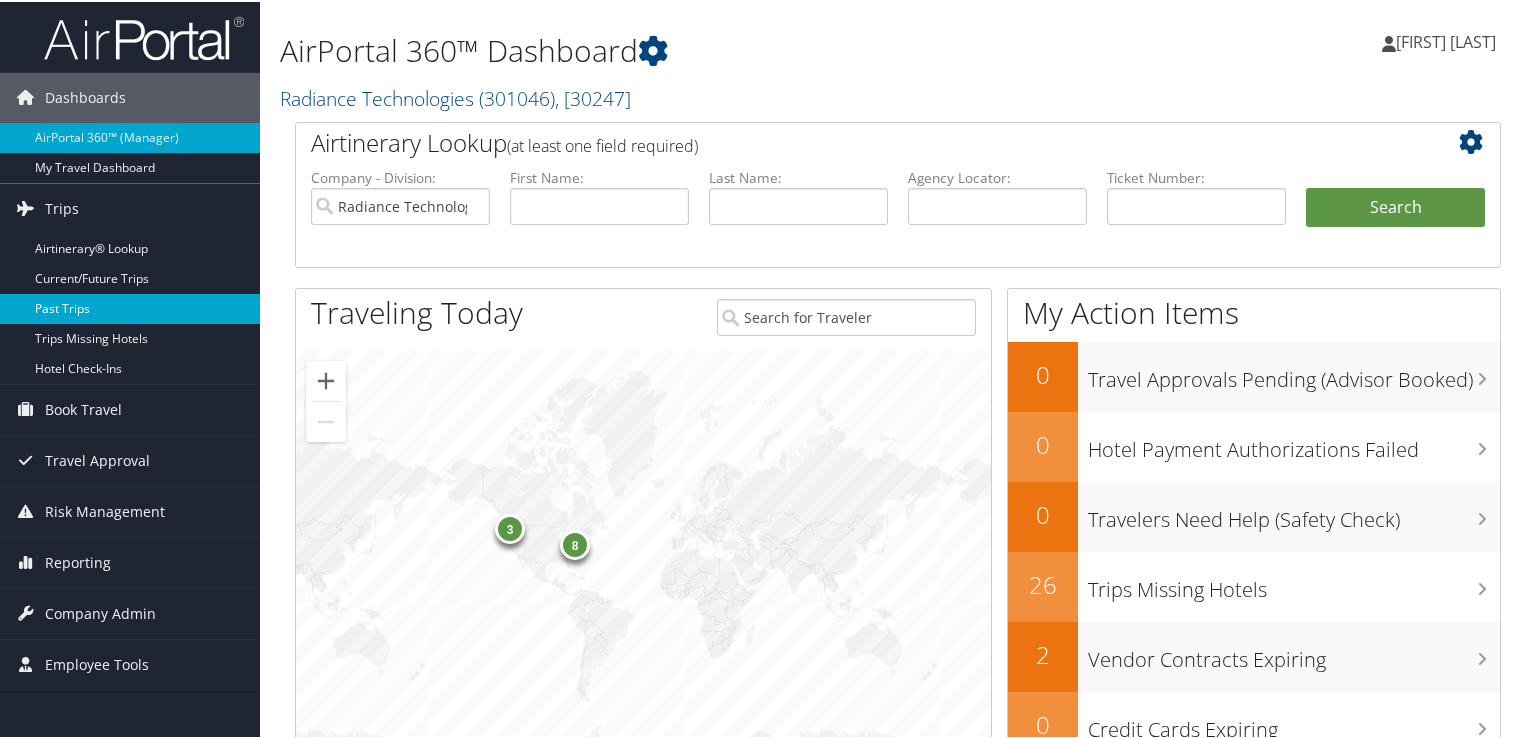 click on "Past Trips" at bounding box center [130, 307] 